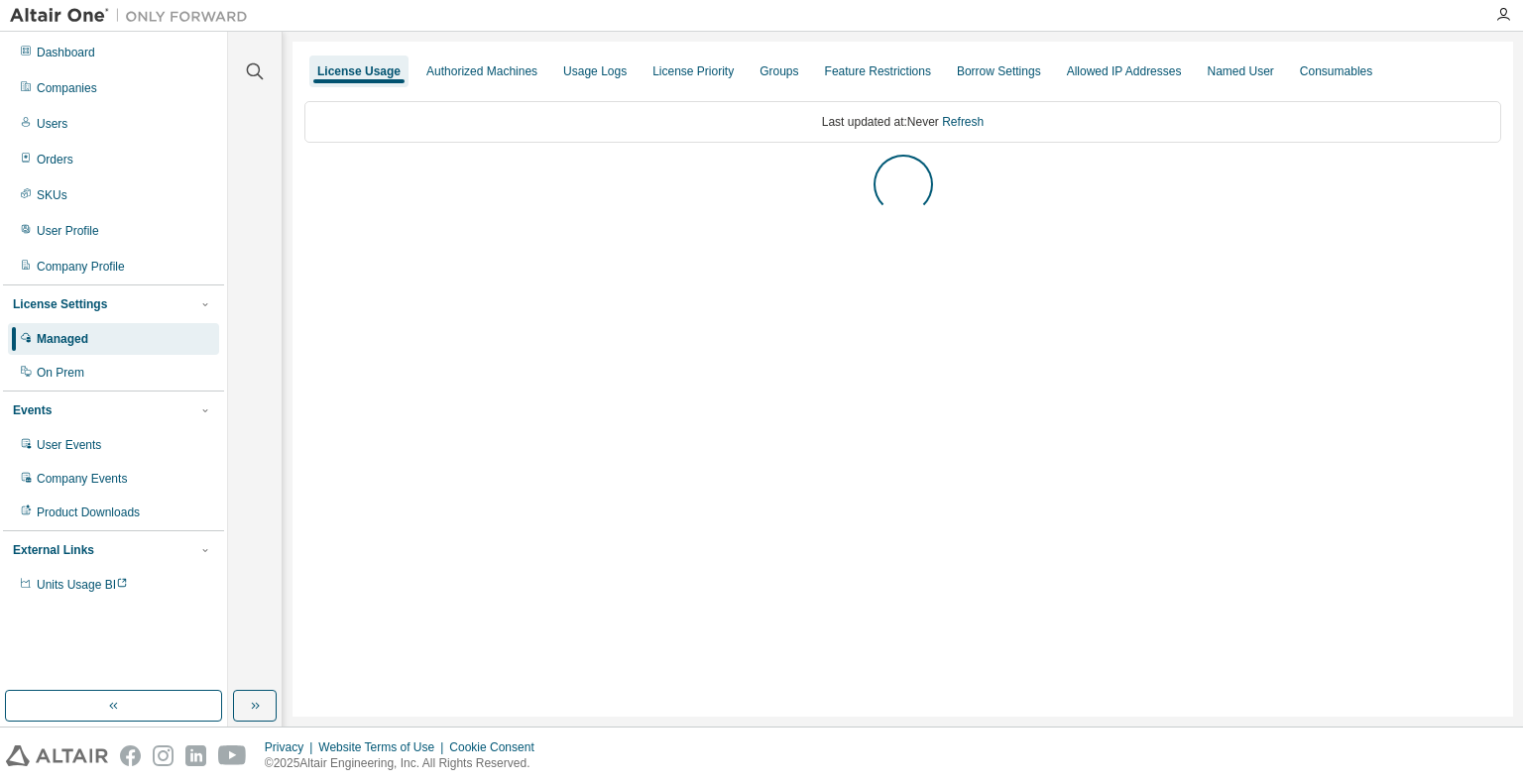 scroll, scrollTop: 0, scrollLeft: 0, axis: both 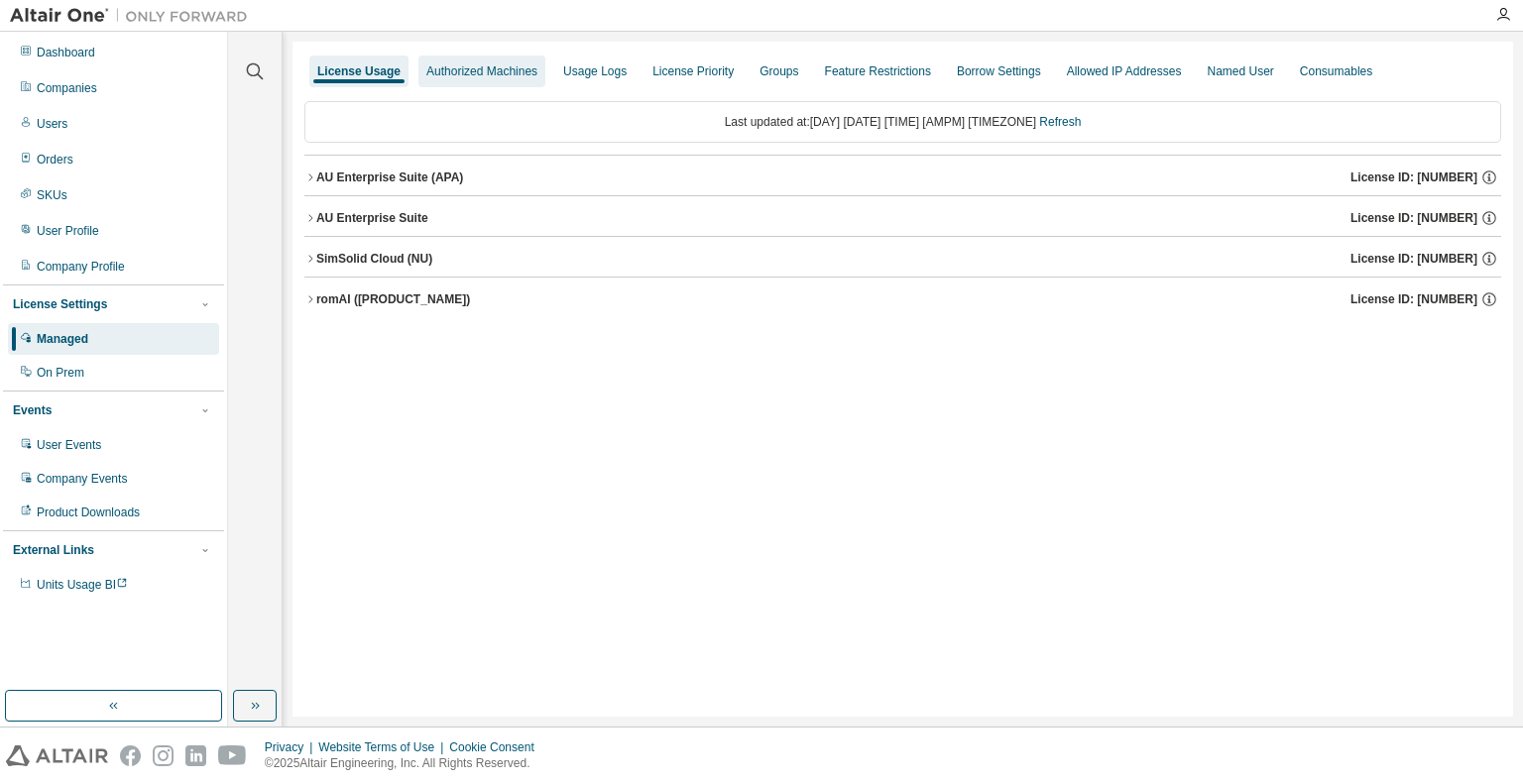 click on "Authorized Machines" at bounding box center (482, 71) 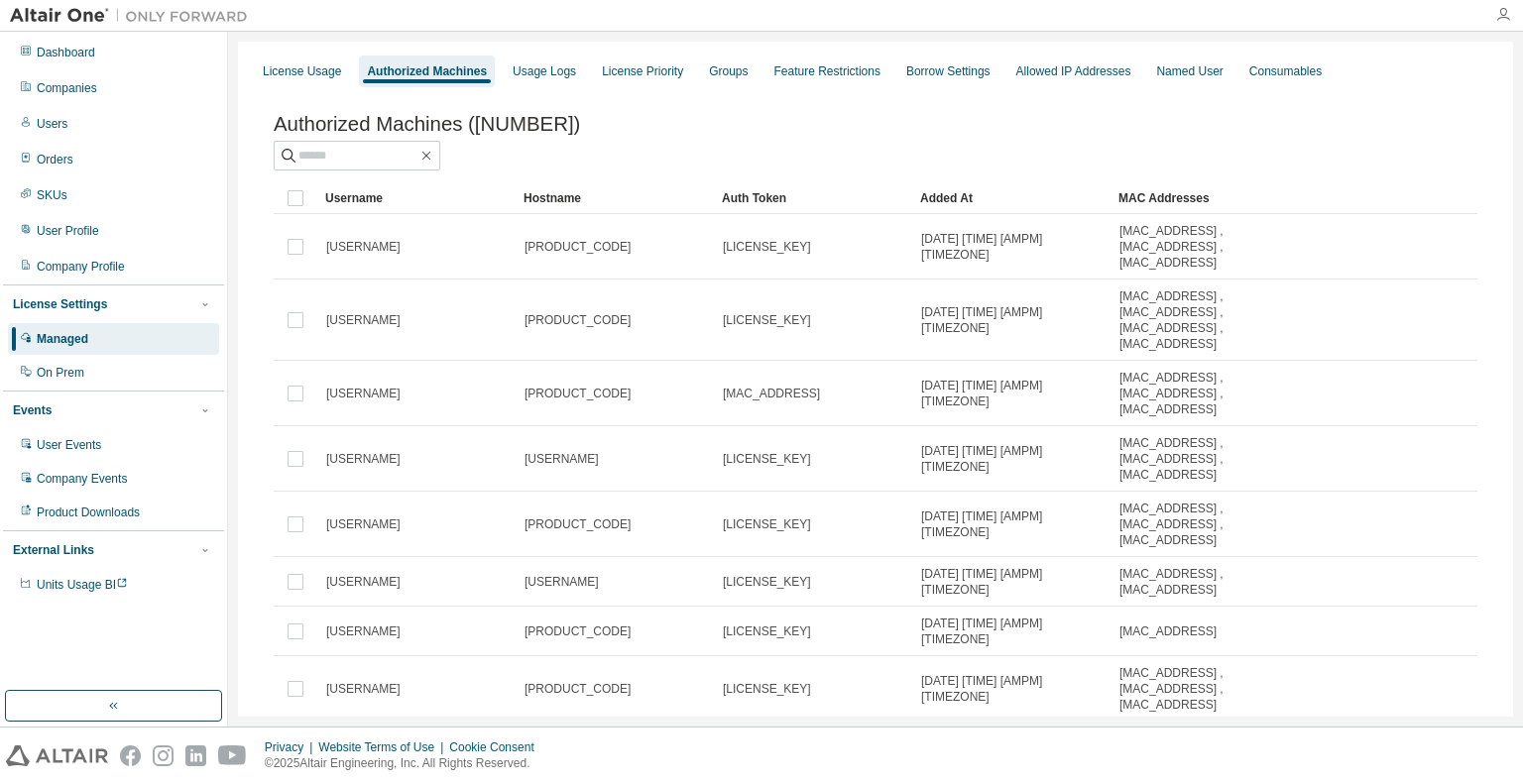 click at bounding box center (1503, 15) 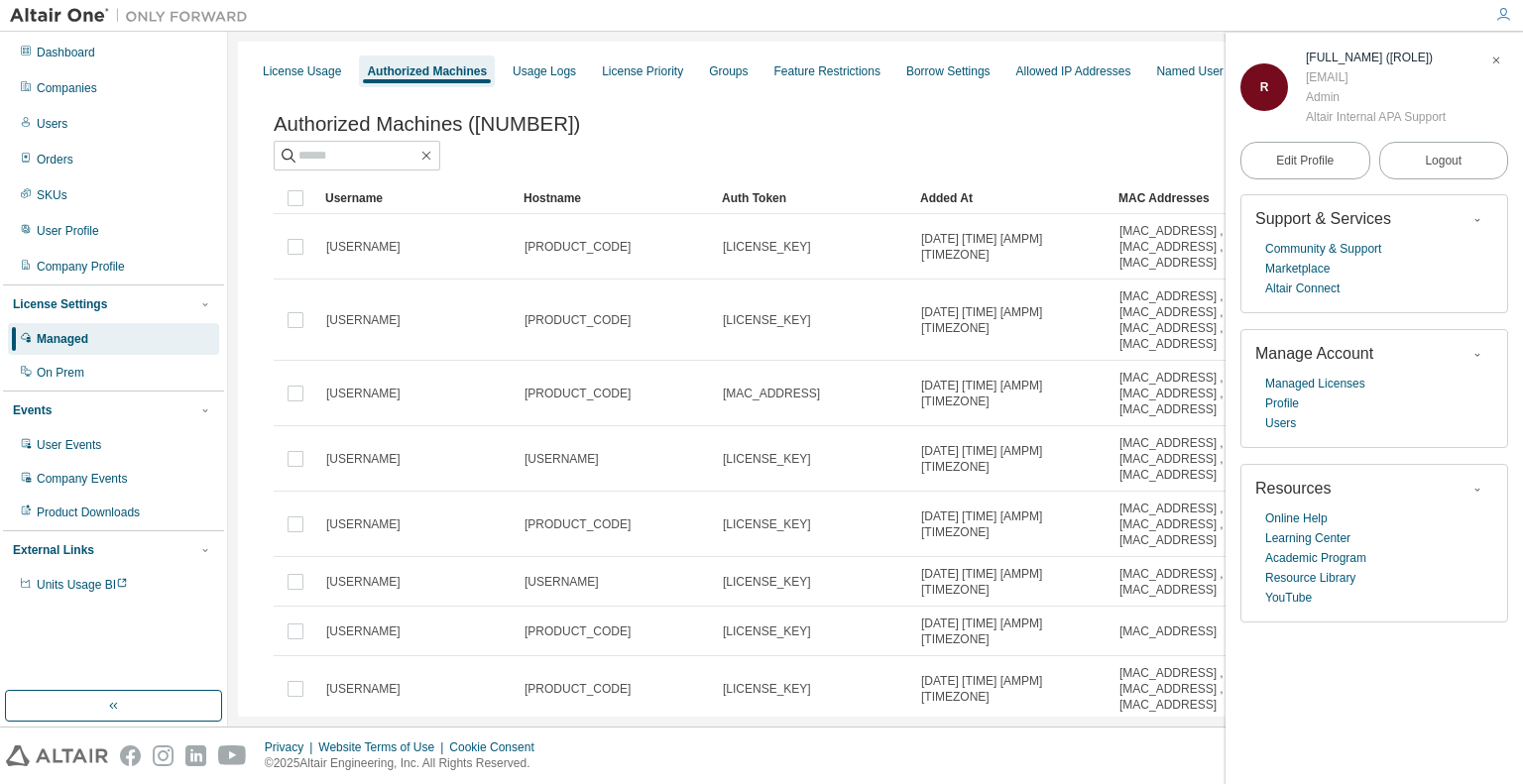 click on "Authorized Machines ([NUMBER])" at bounding box center (876, 124) 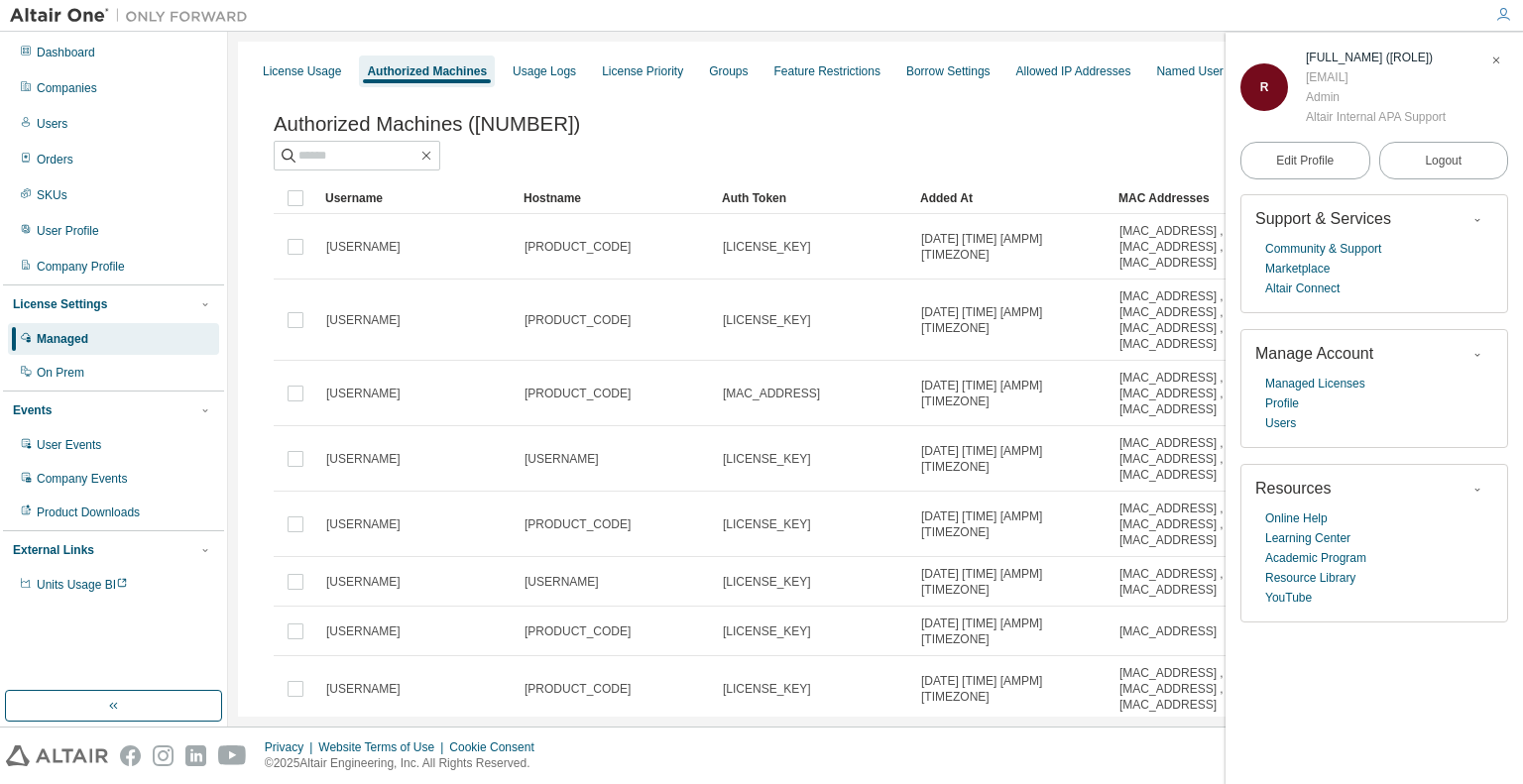 click at bounding box center (1496, 60) 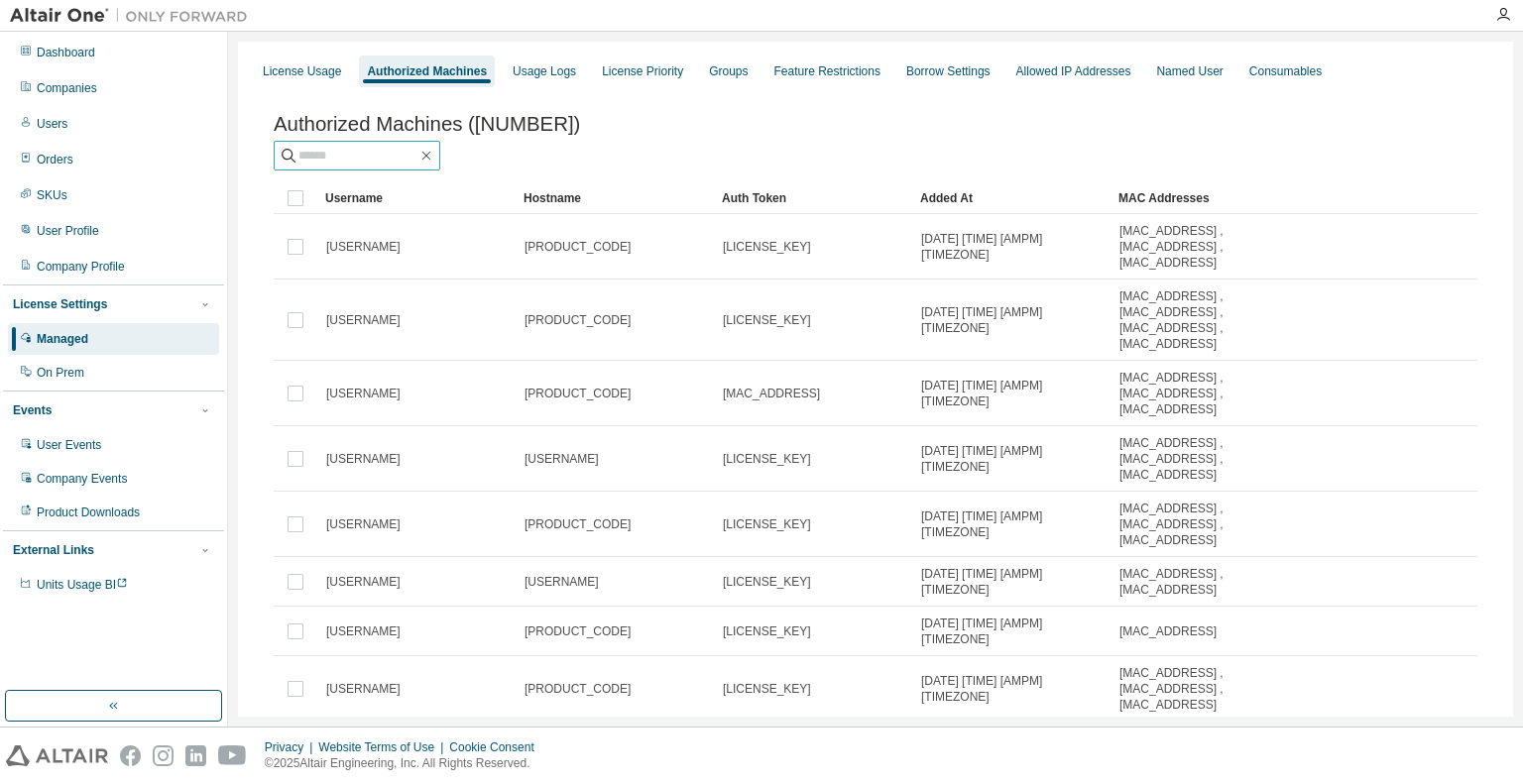 type 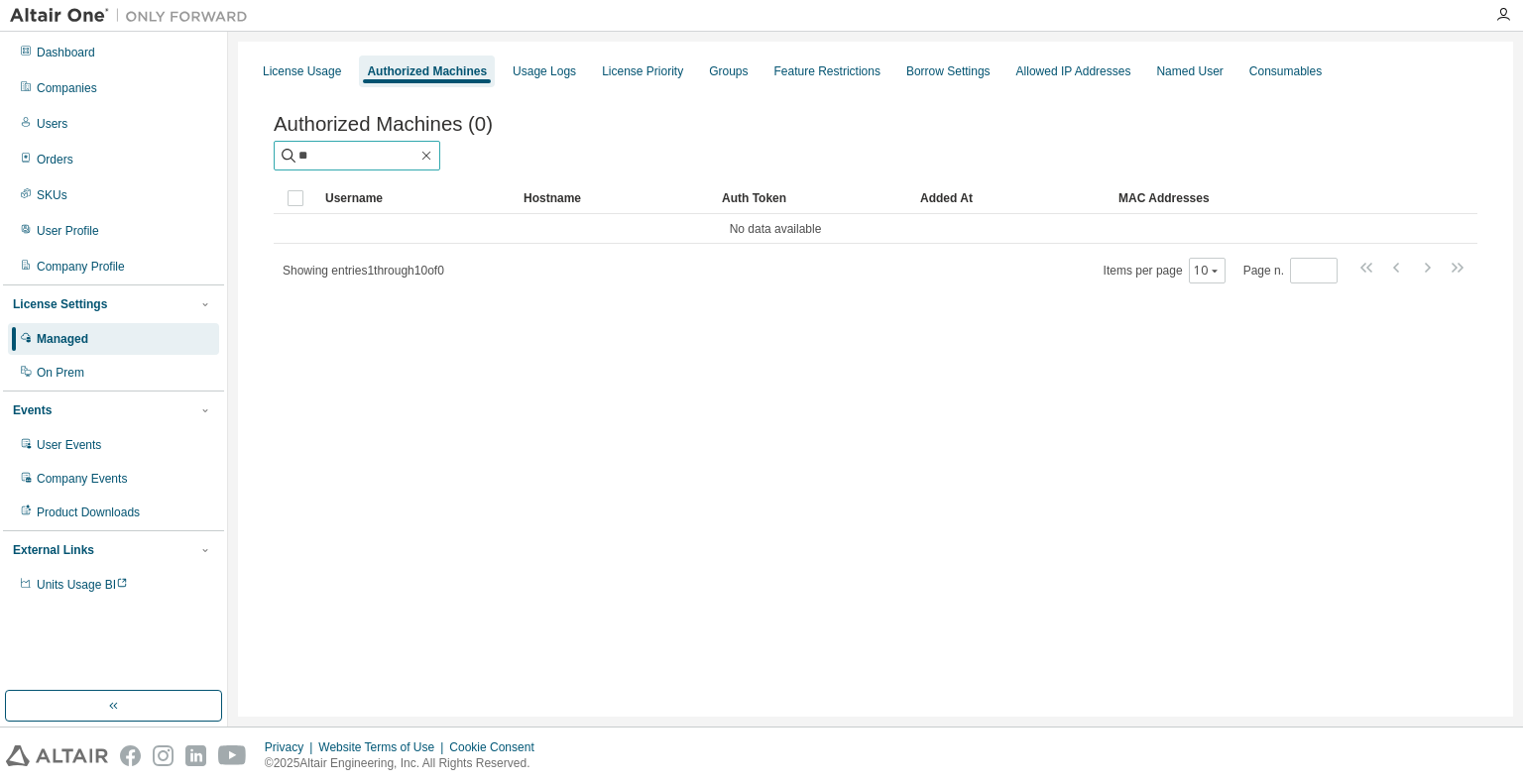 type on "*" 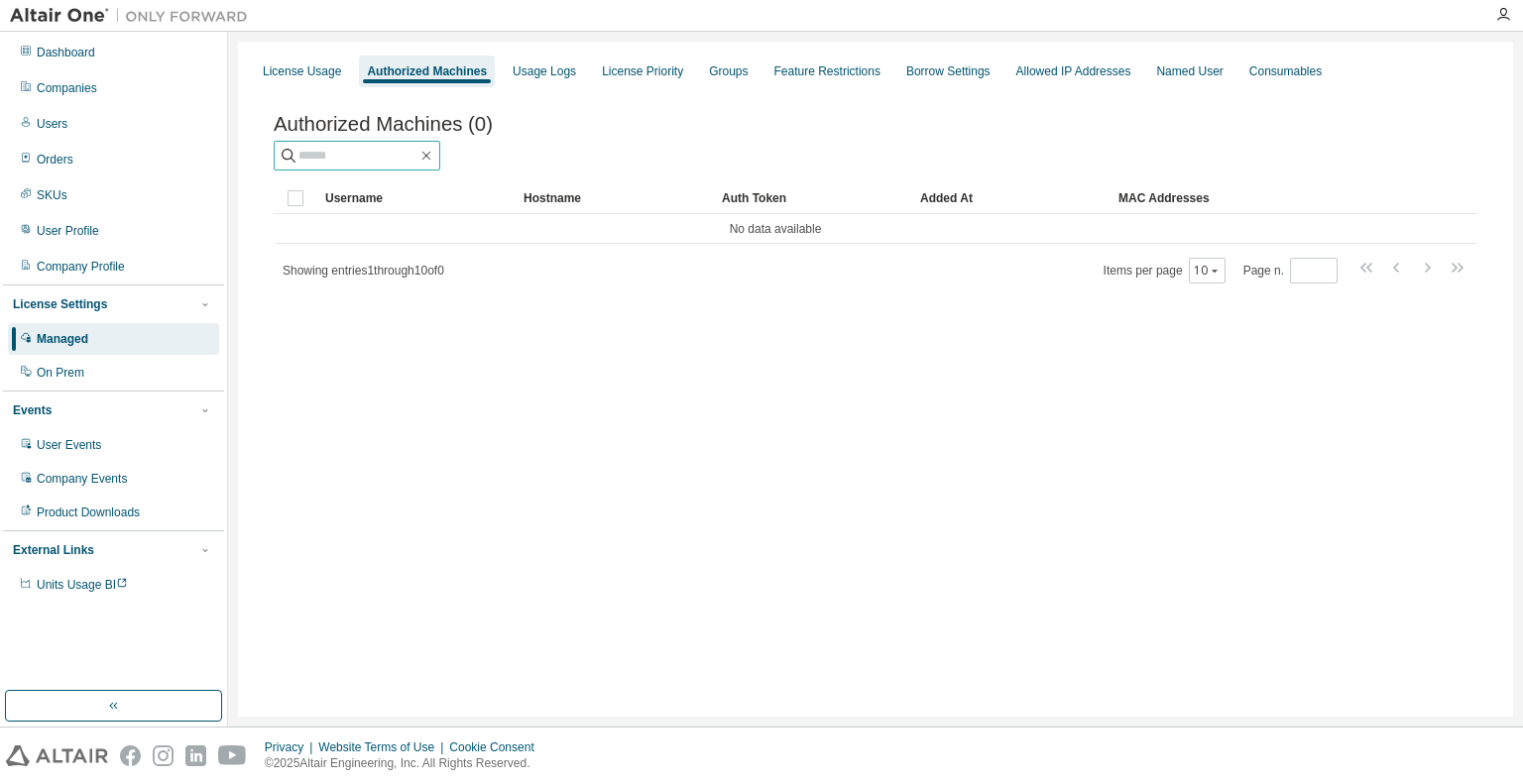type 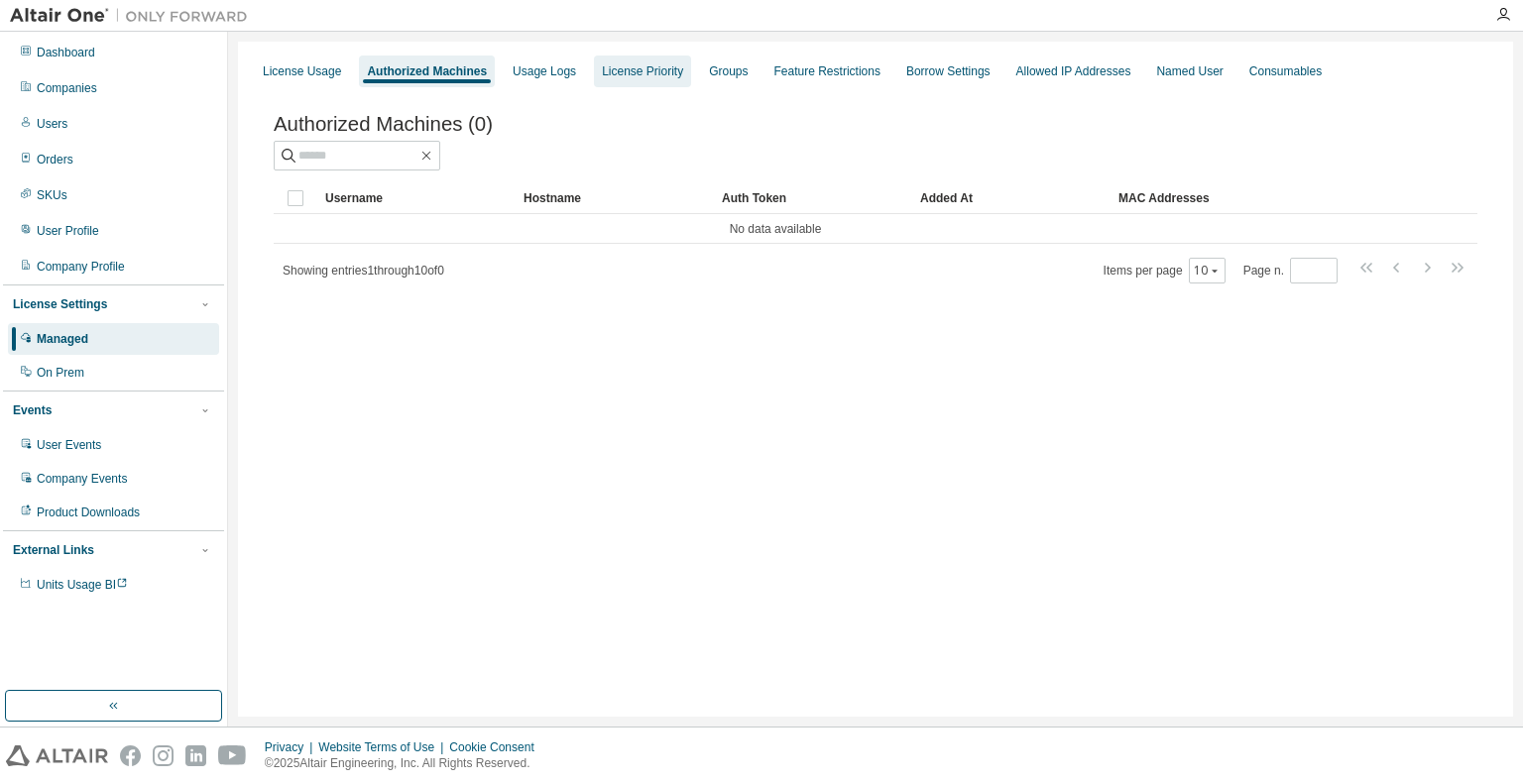 click on "License Priority" at bounding box center (643, 71) 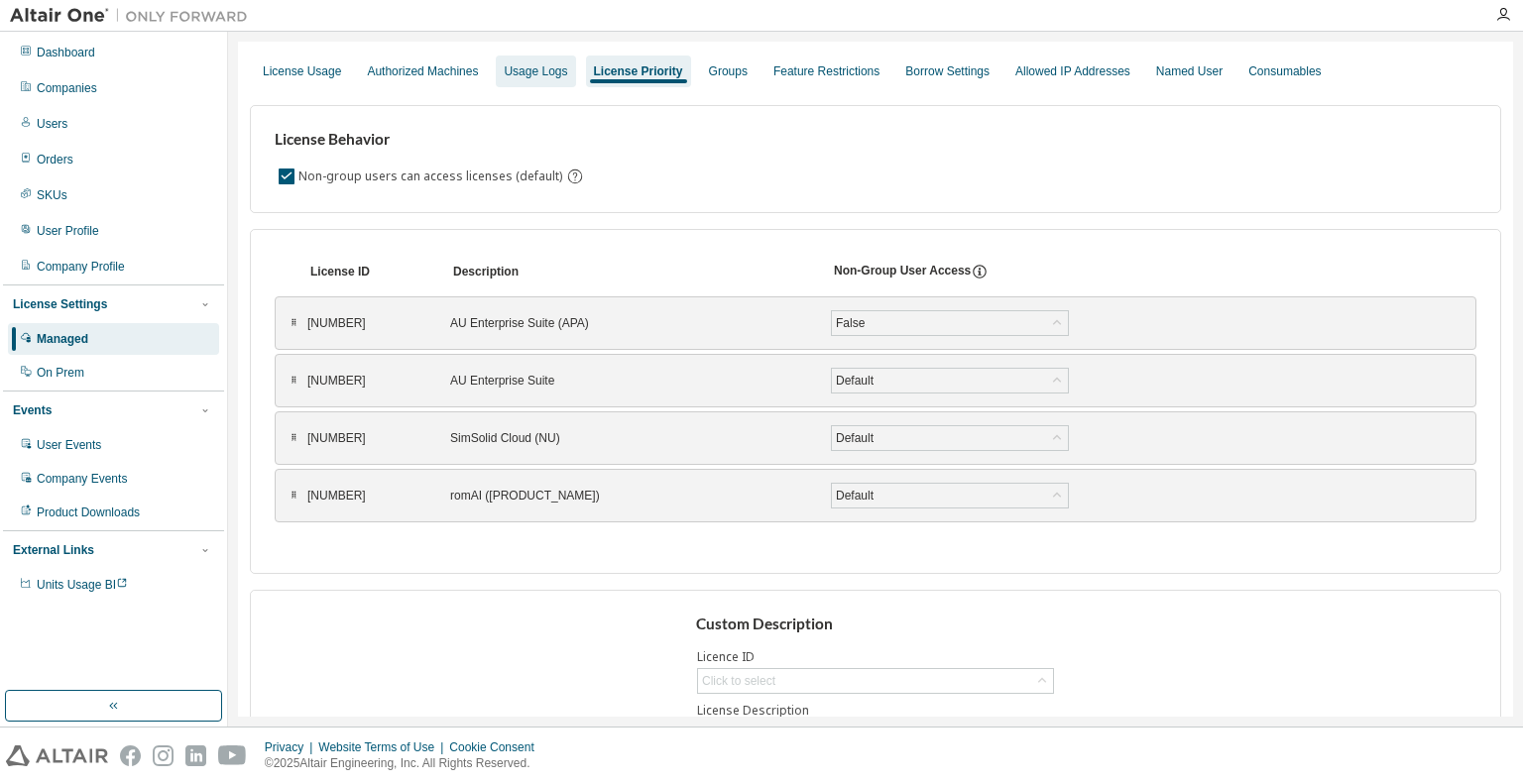 click on "Usage Logs" at bounding box center (535, 71) 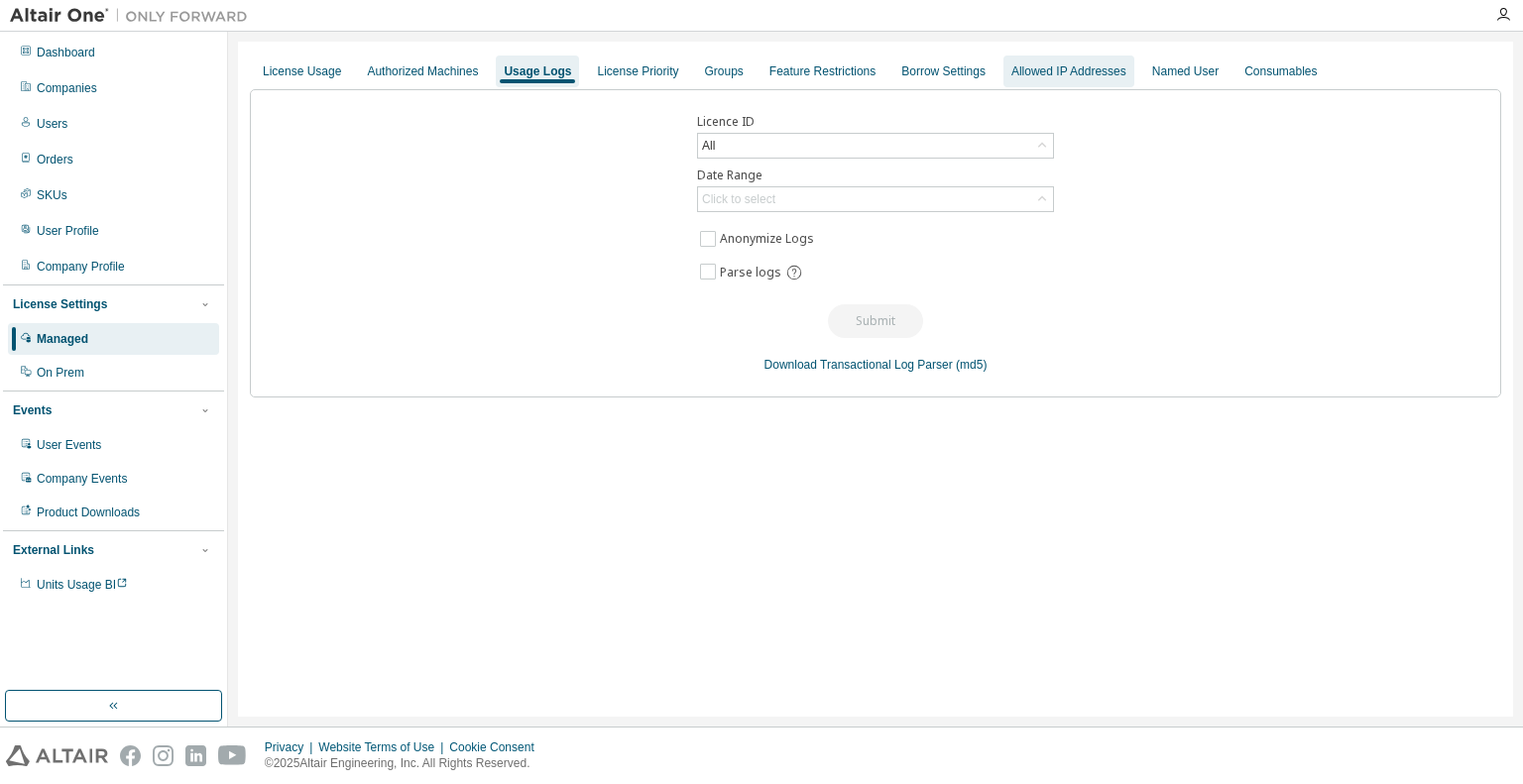 click on "Allowed IP Addresses" at bounding box center (1069, 71) 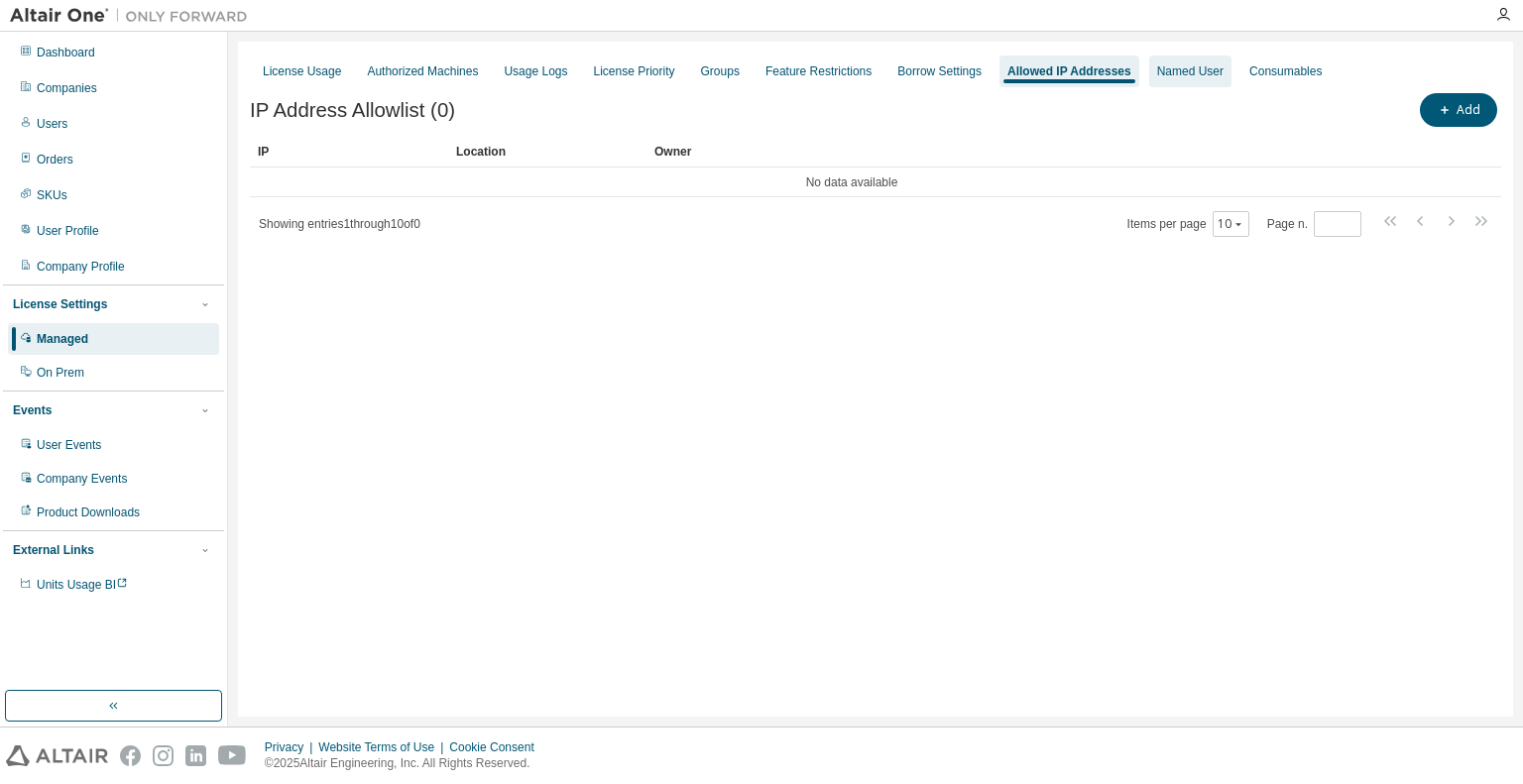 click on "Named User" at bounding box center (1190, 71) 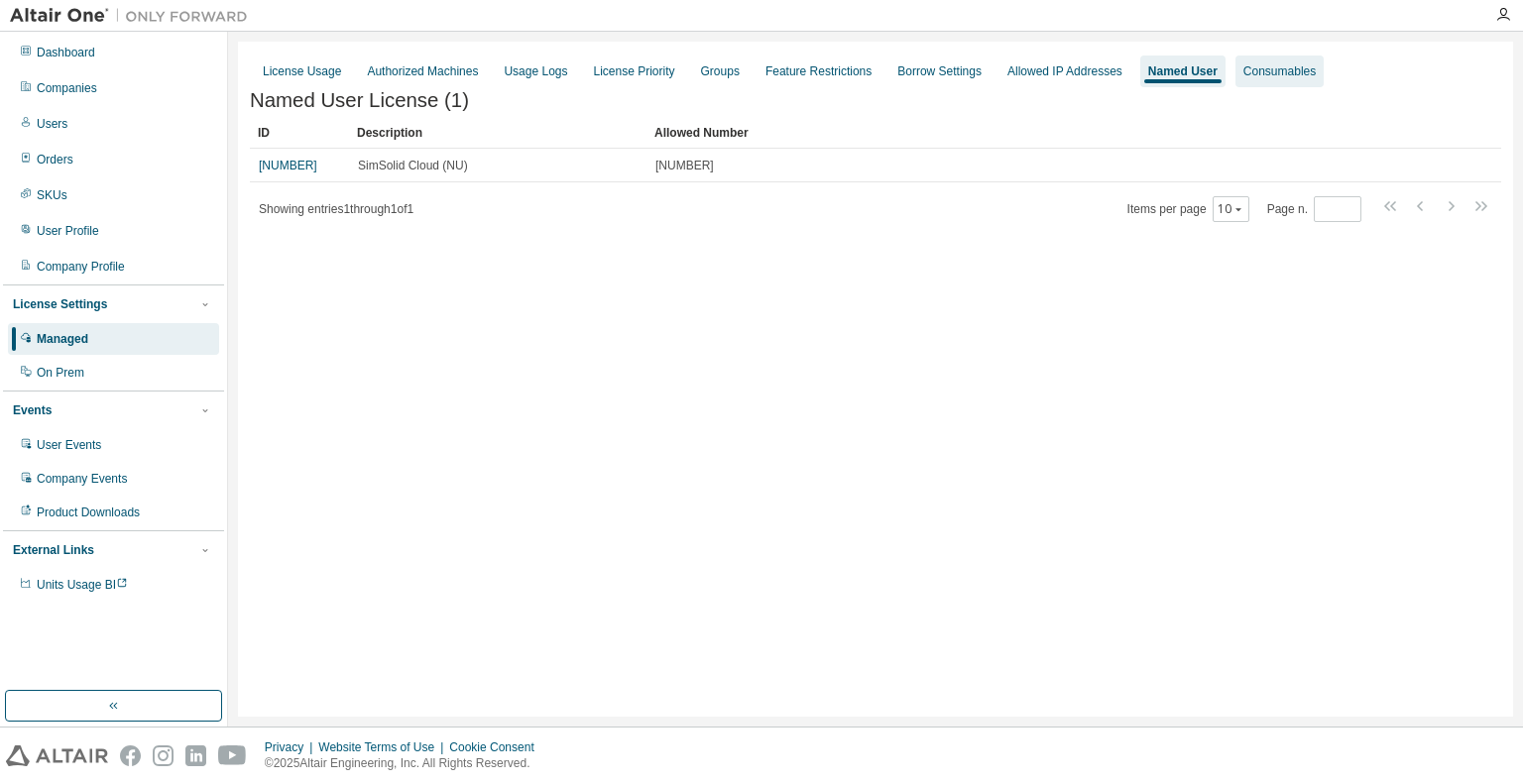 click on "Consumables" at bounding box center [1279, 71] 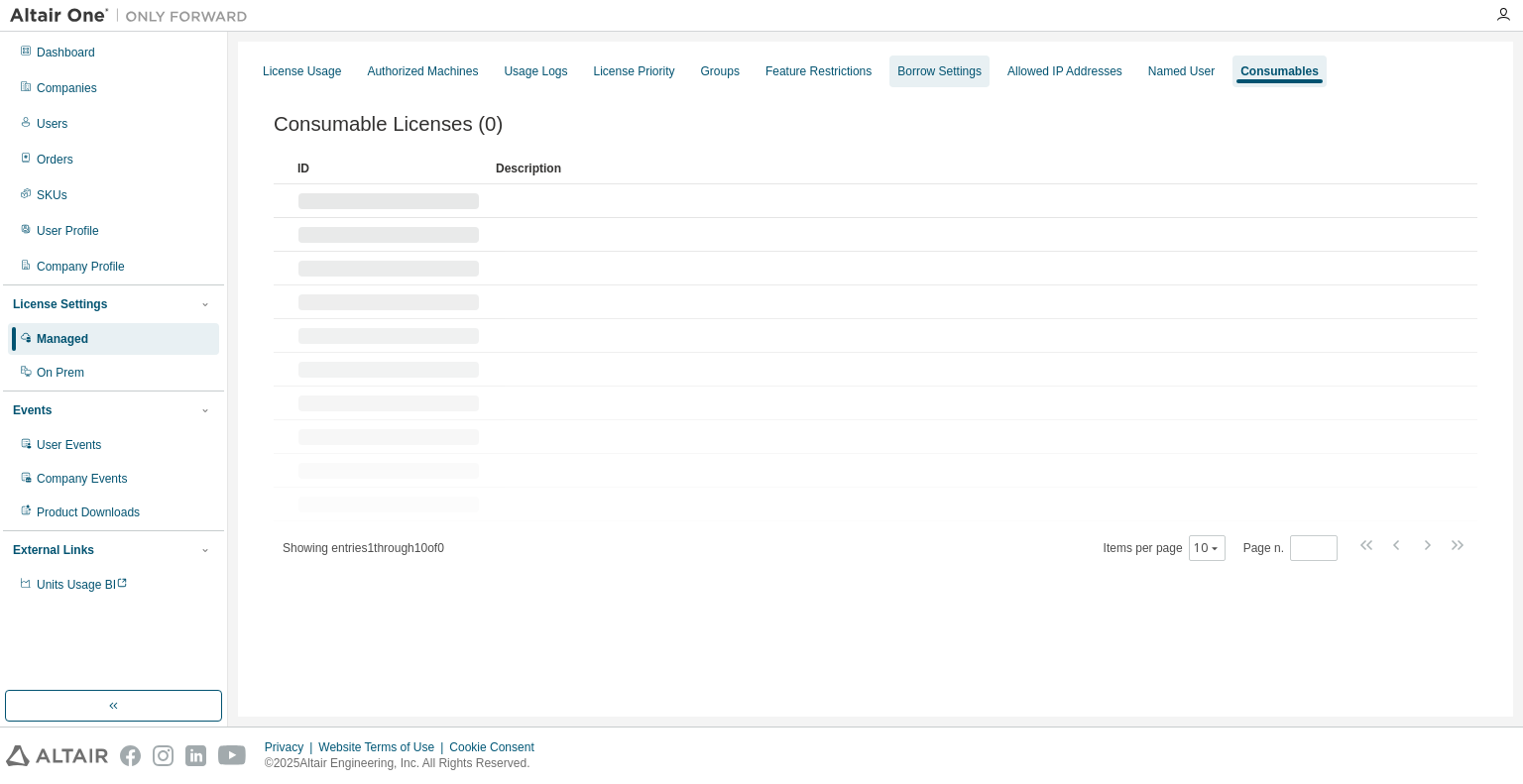 click on "Borrow Settings" at bounding box center (939, 71) 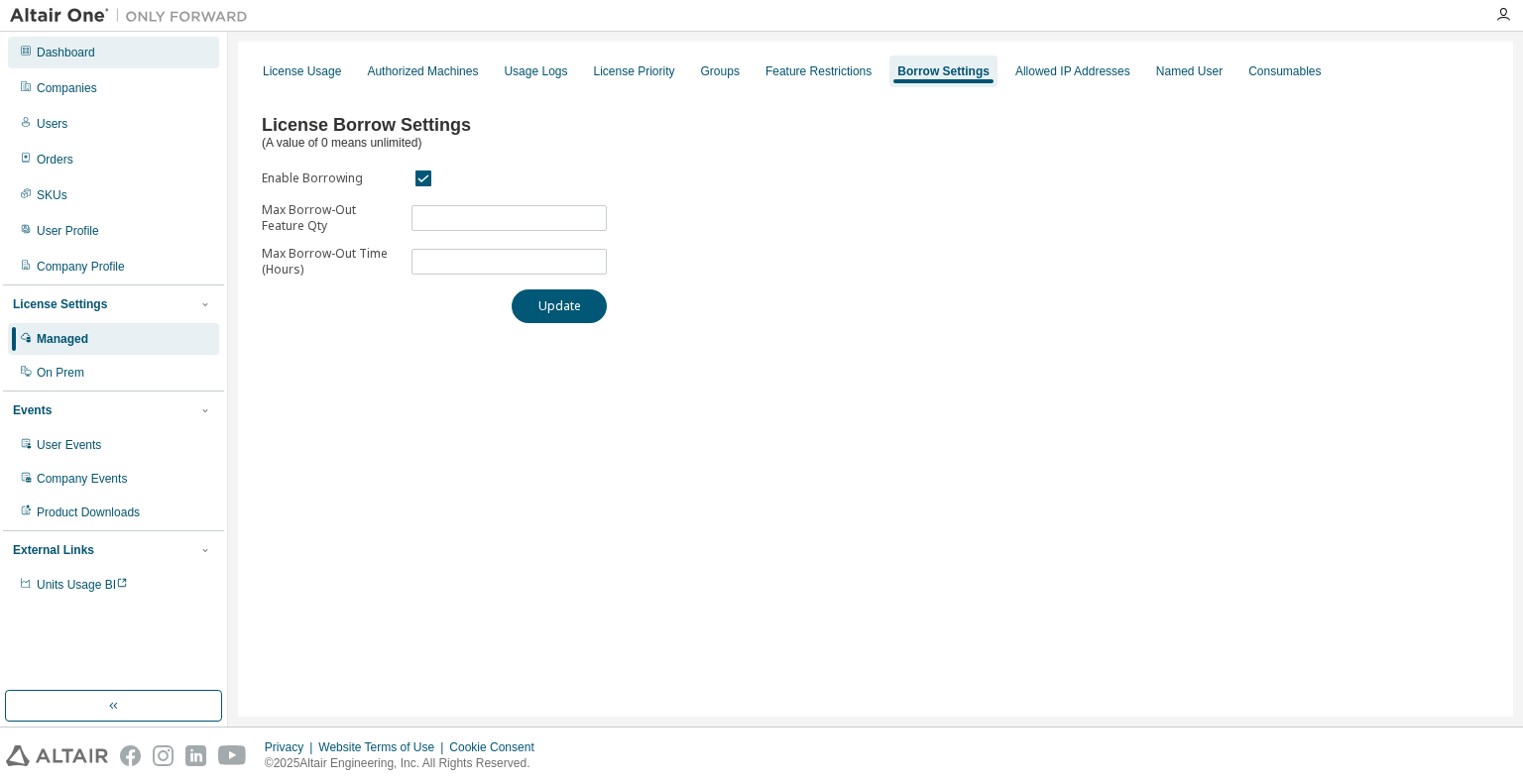 click on "Dashboard" at bounding box center [113, 53] 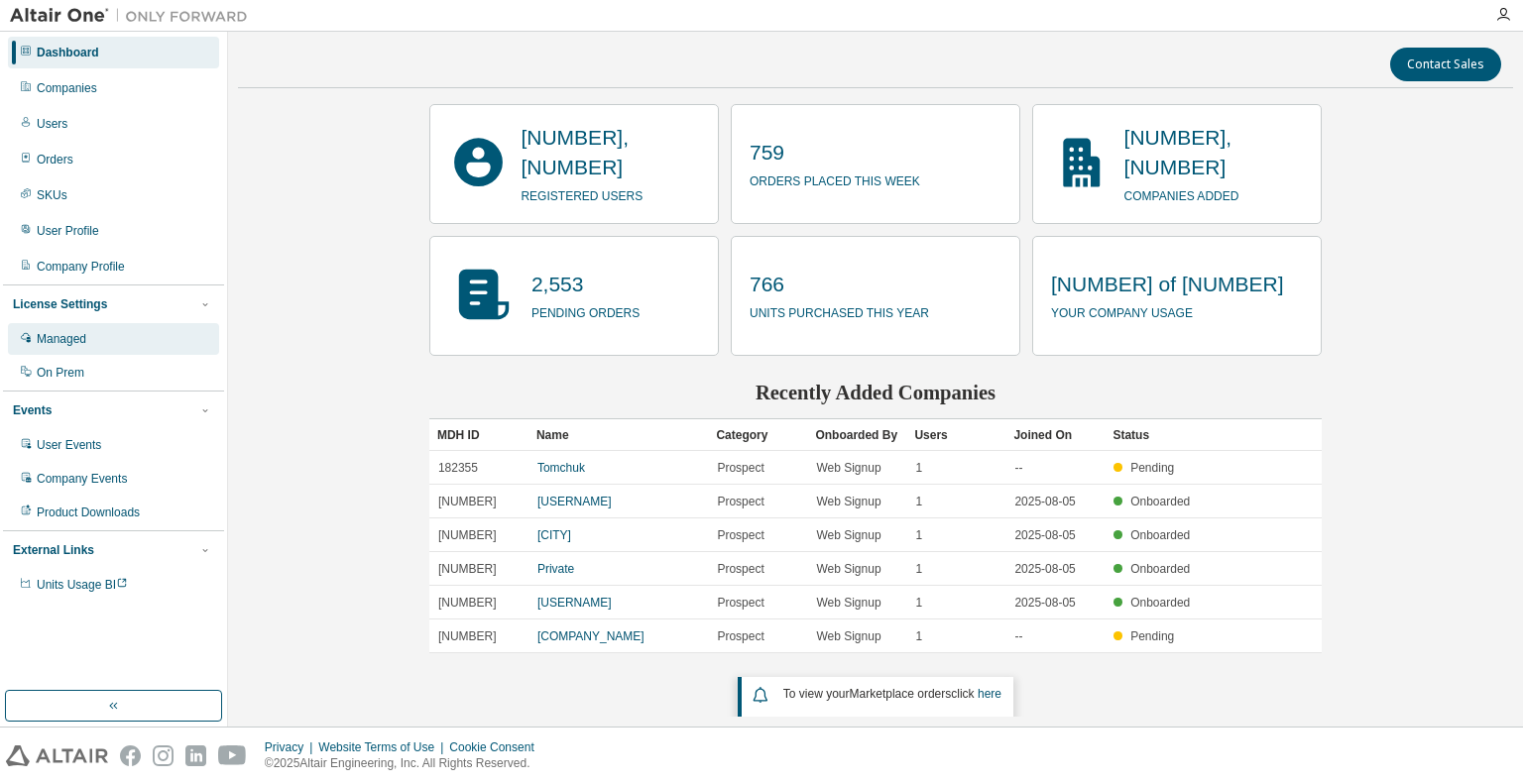 click on "Managed" at bounding box center [113, 339] 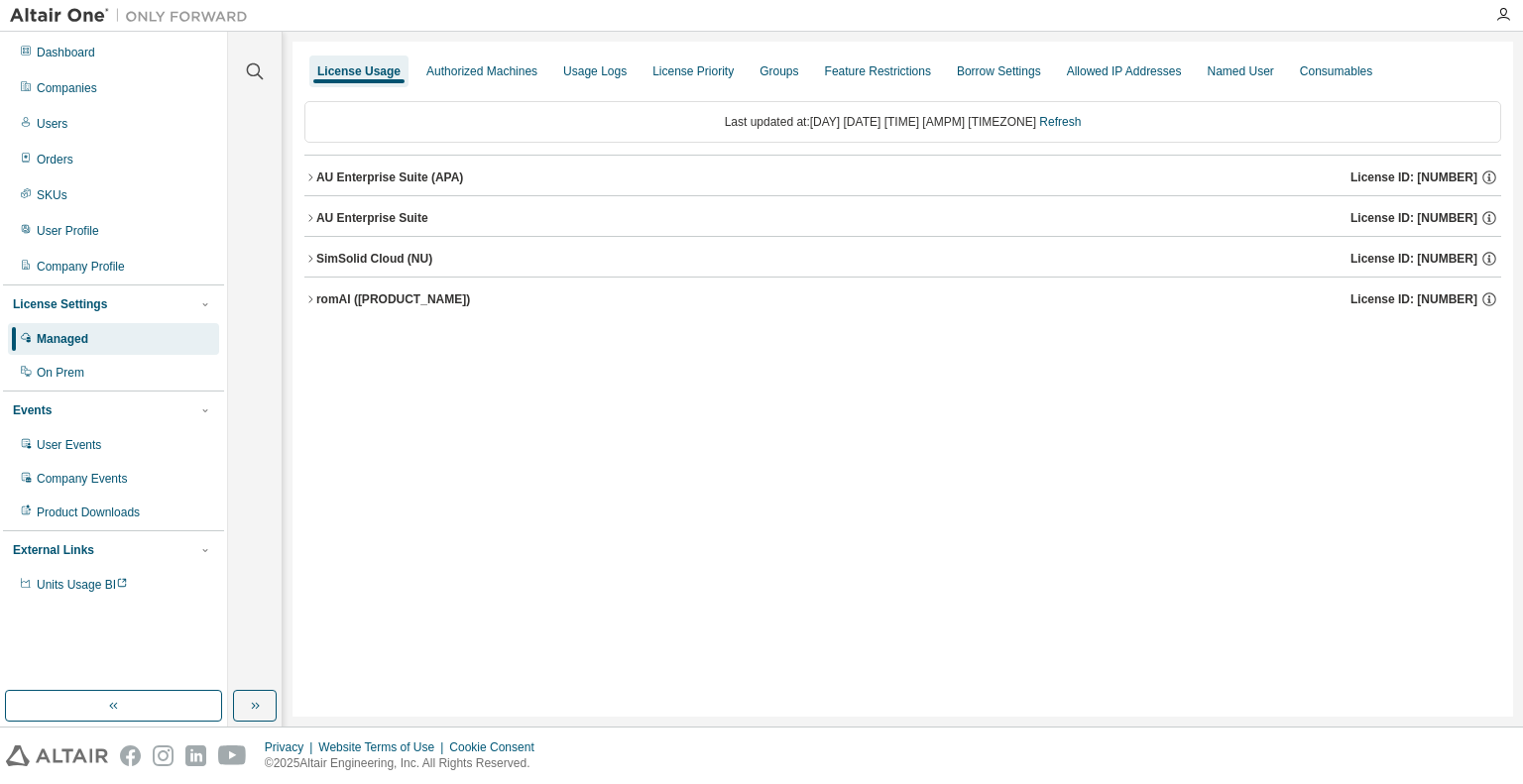 click 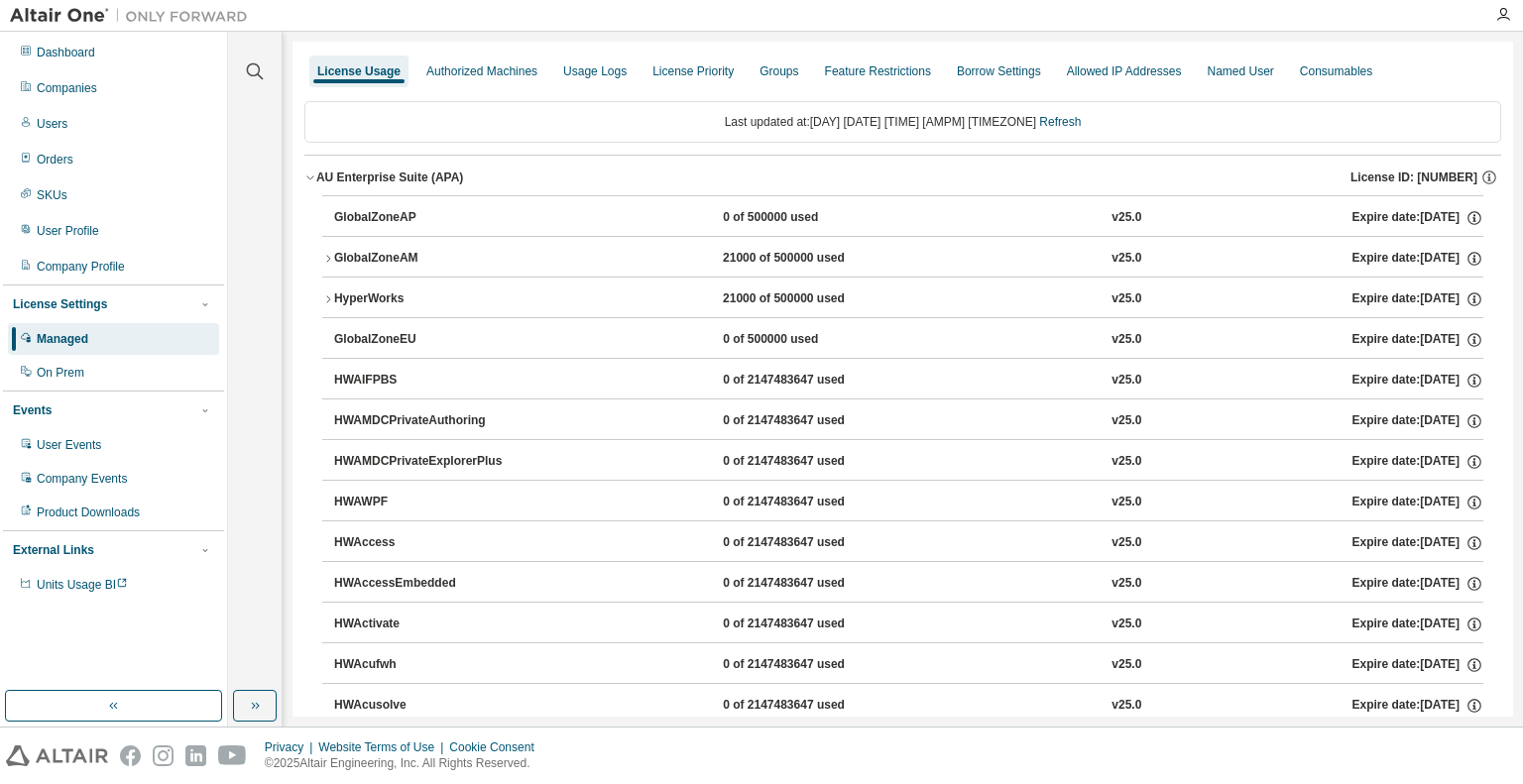 click 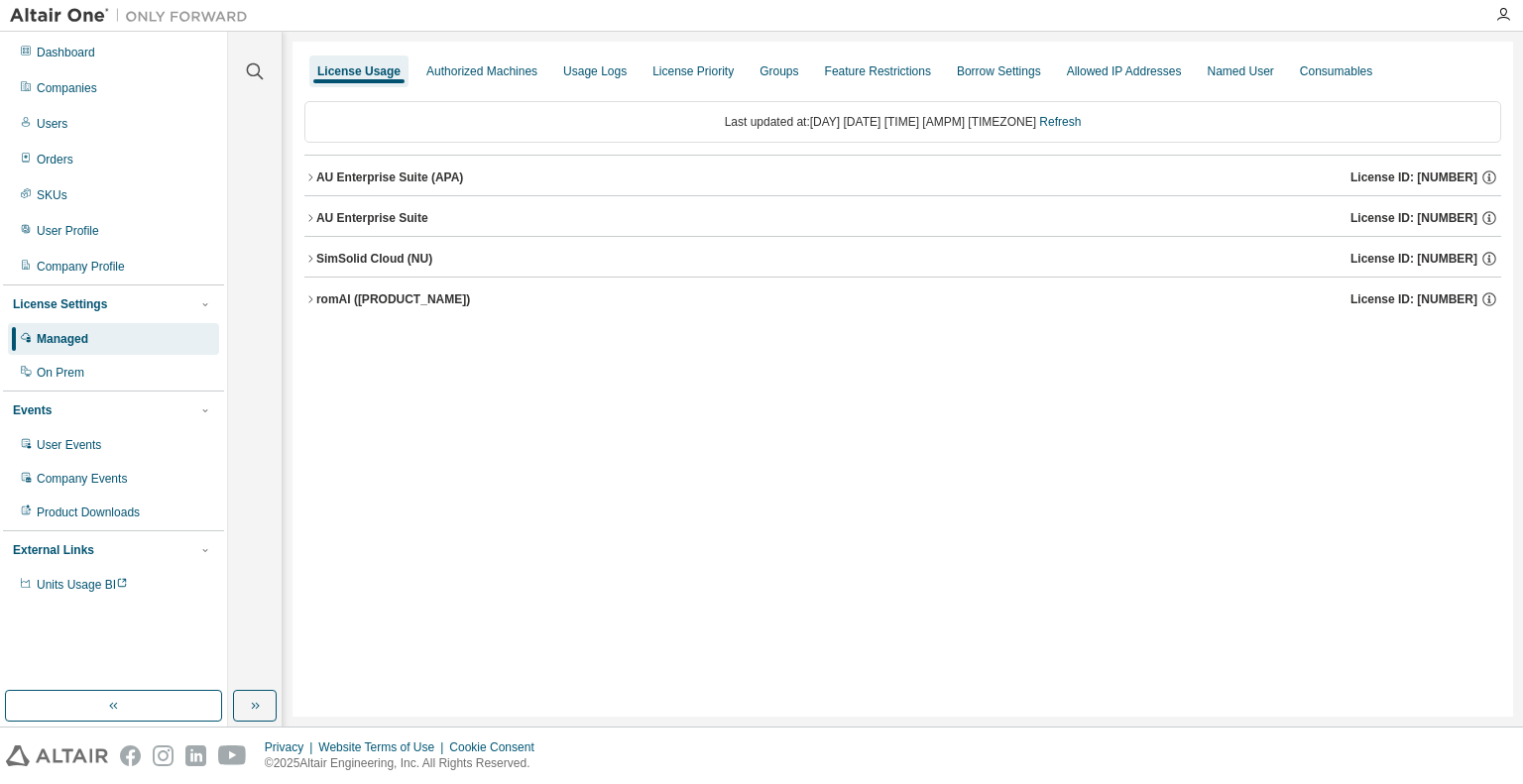 click at bounding box center (134, 16) 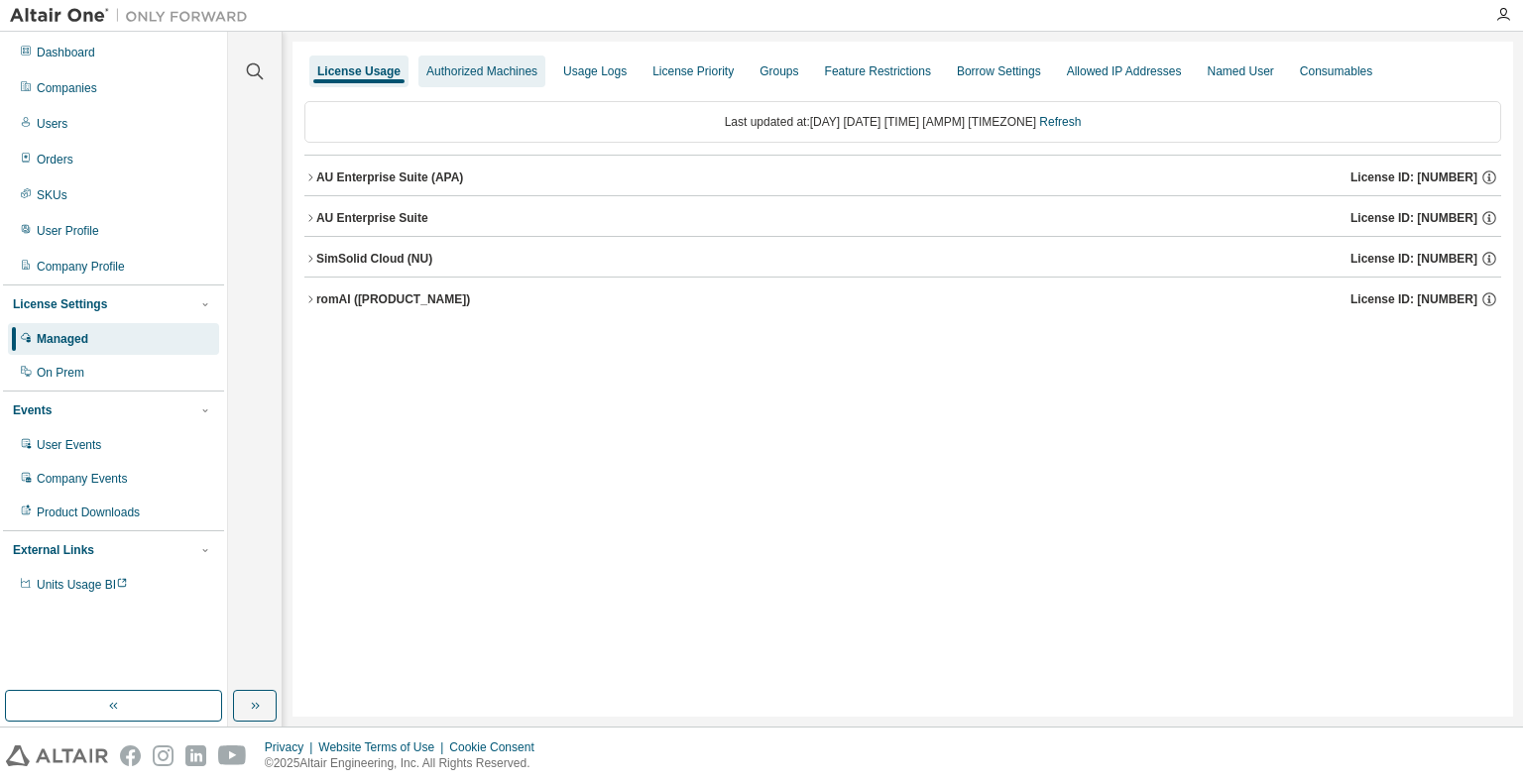 click on "Authorized Machines" at bounding box center [482, 71] 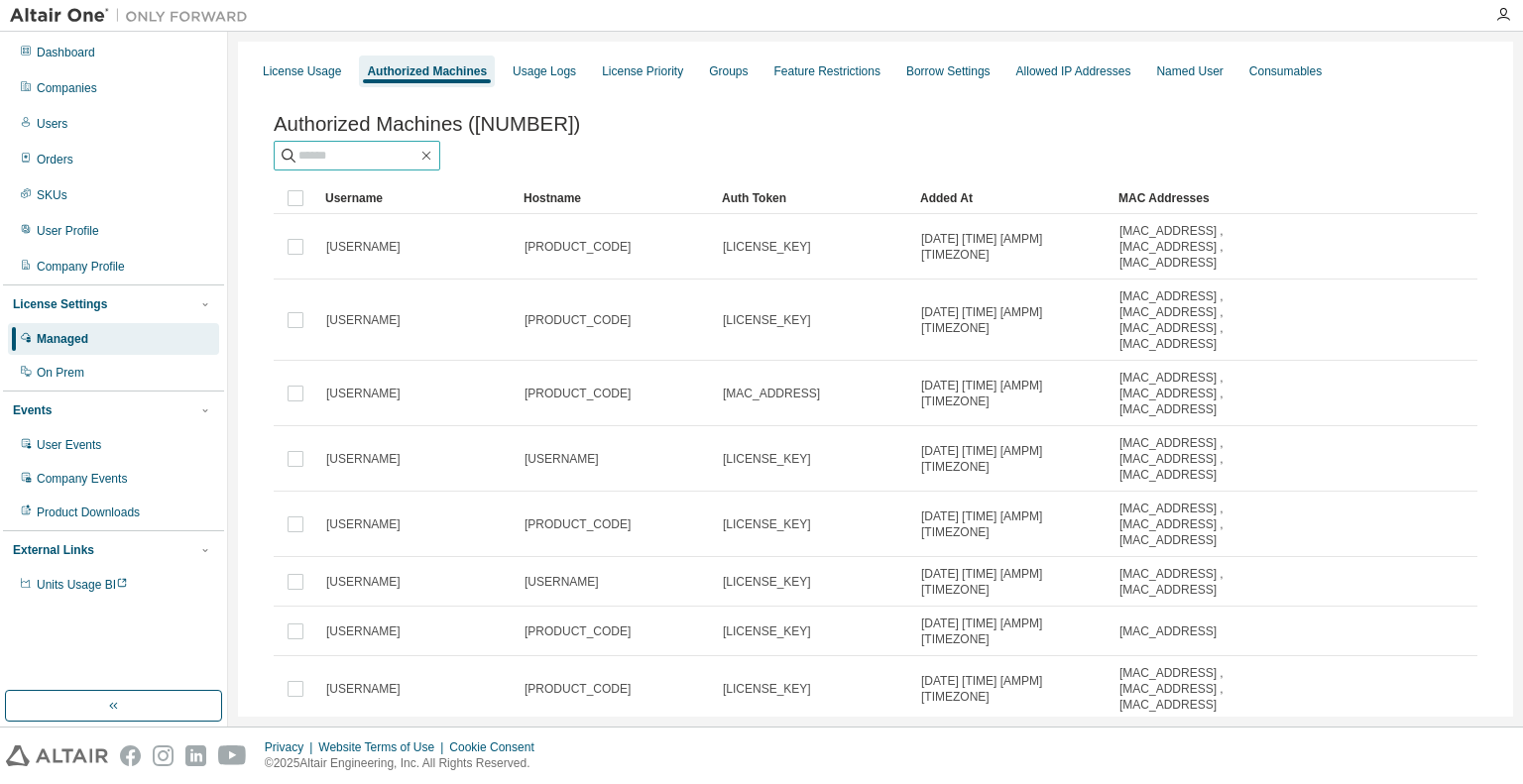 click at bounding box center (358, 156) 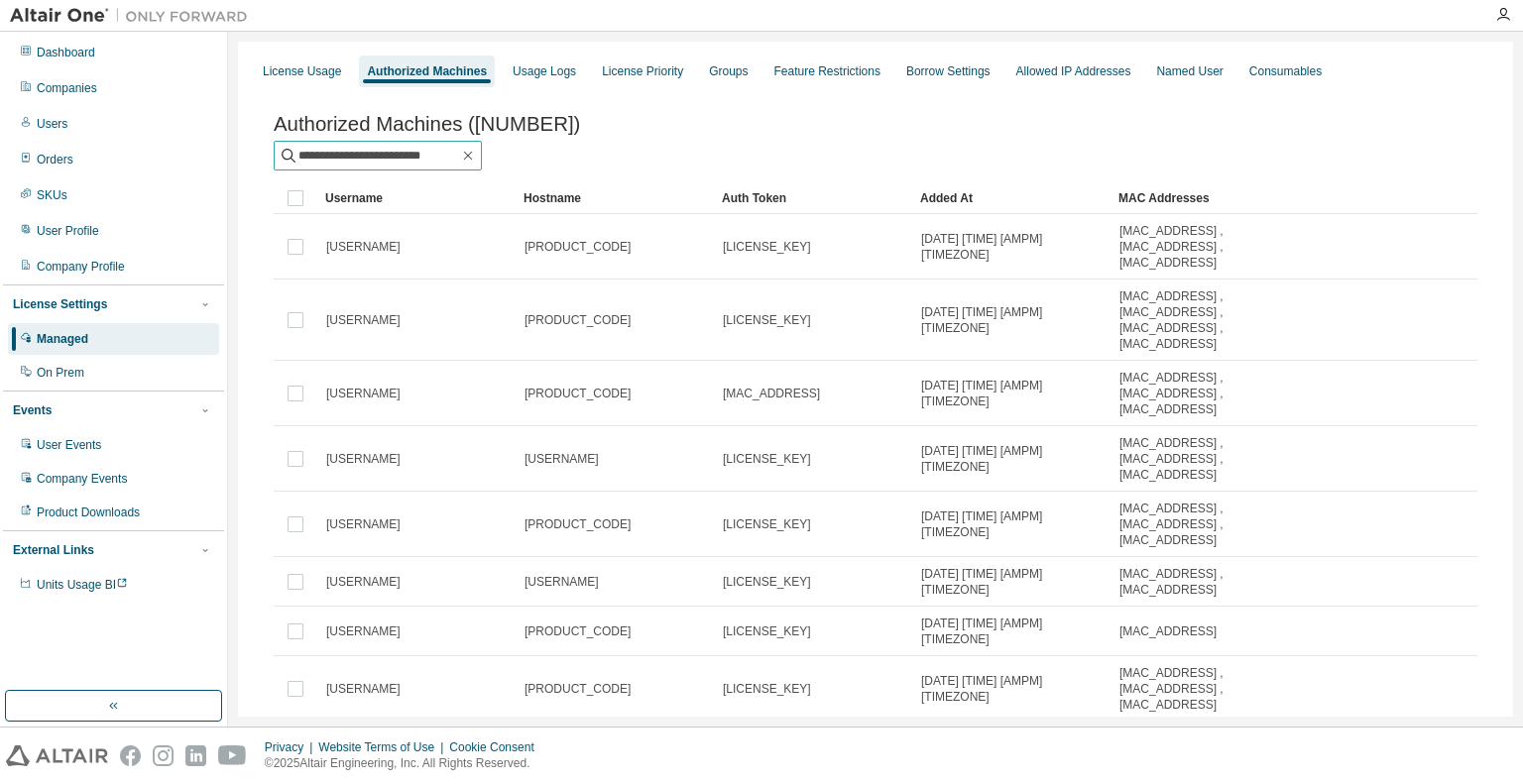 scroll, scrollTop: 0, scrollLeft: 0, axis: both 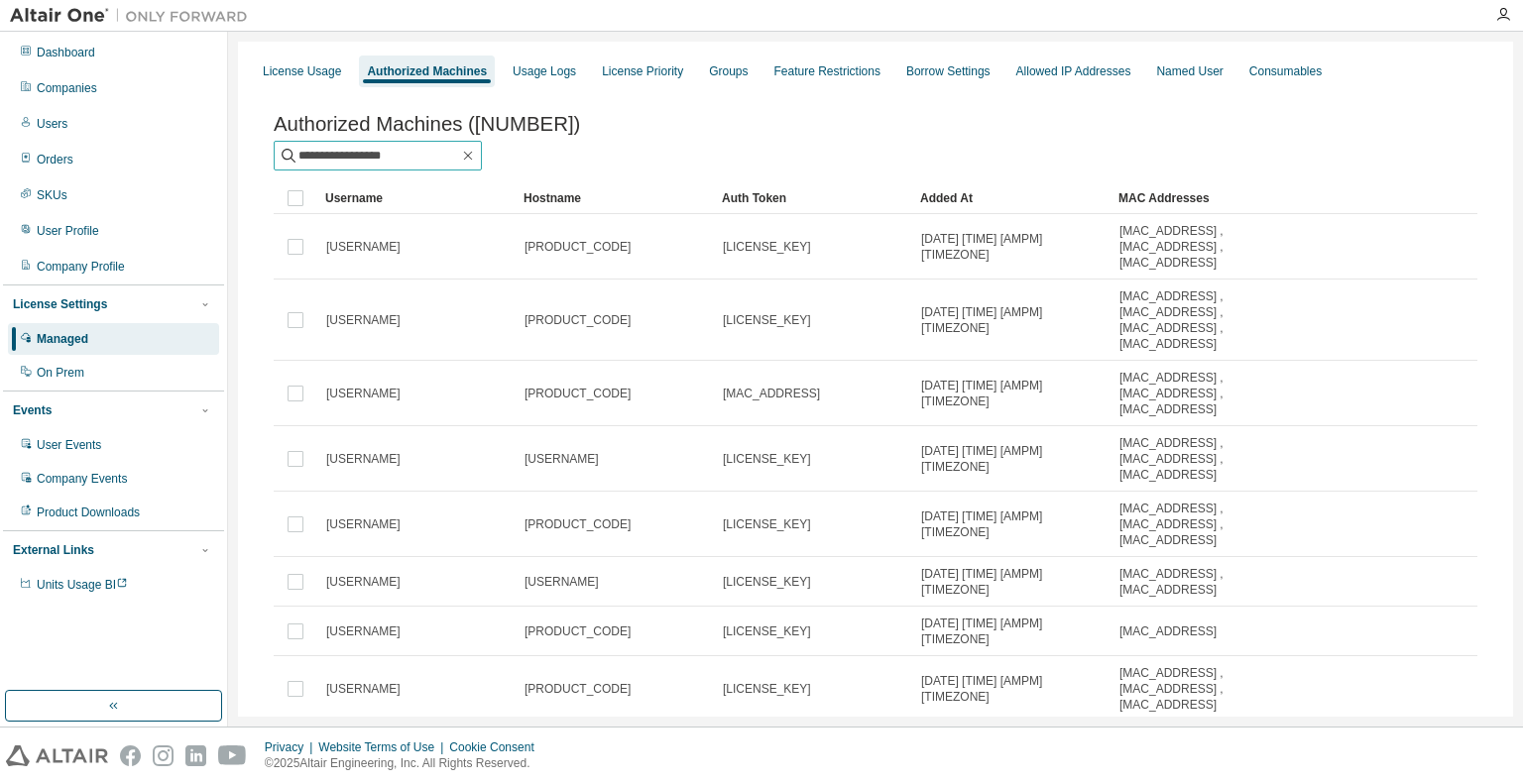 type on "**********" 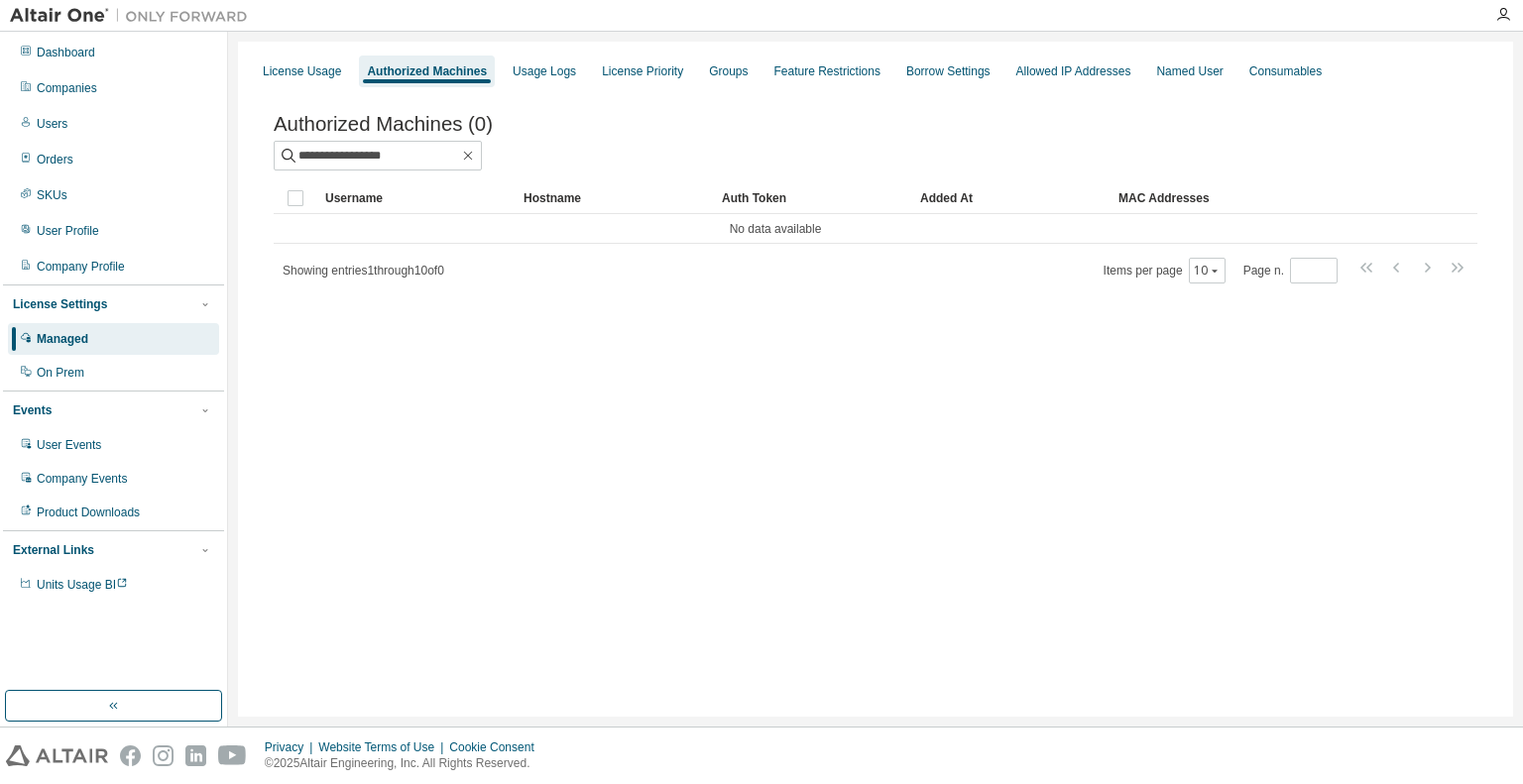 click on "Showing entries  1  through  10  of  0" at bounding box center (363, 271) 